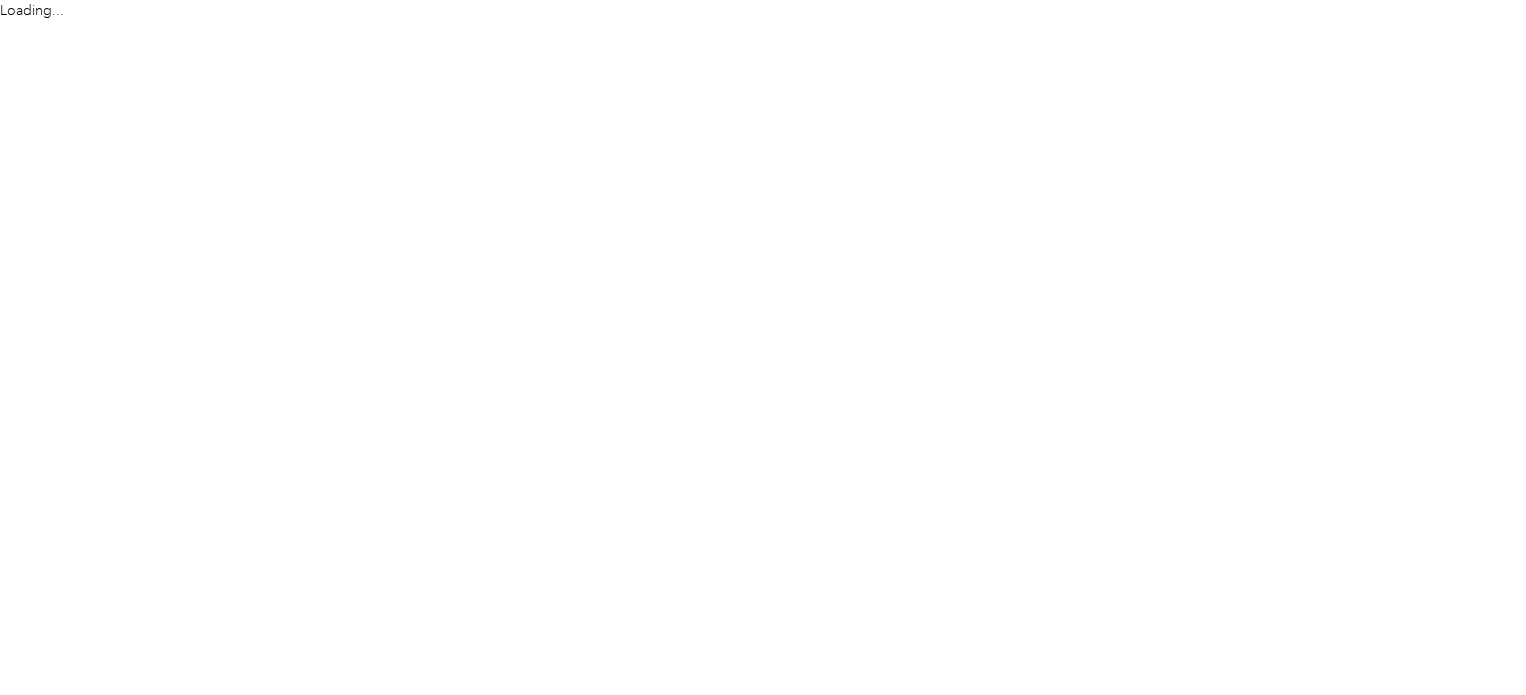 scroll, scrollTop: 0, scrollLeft: 0, axis: both 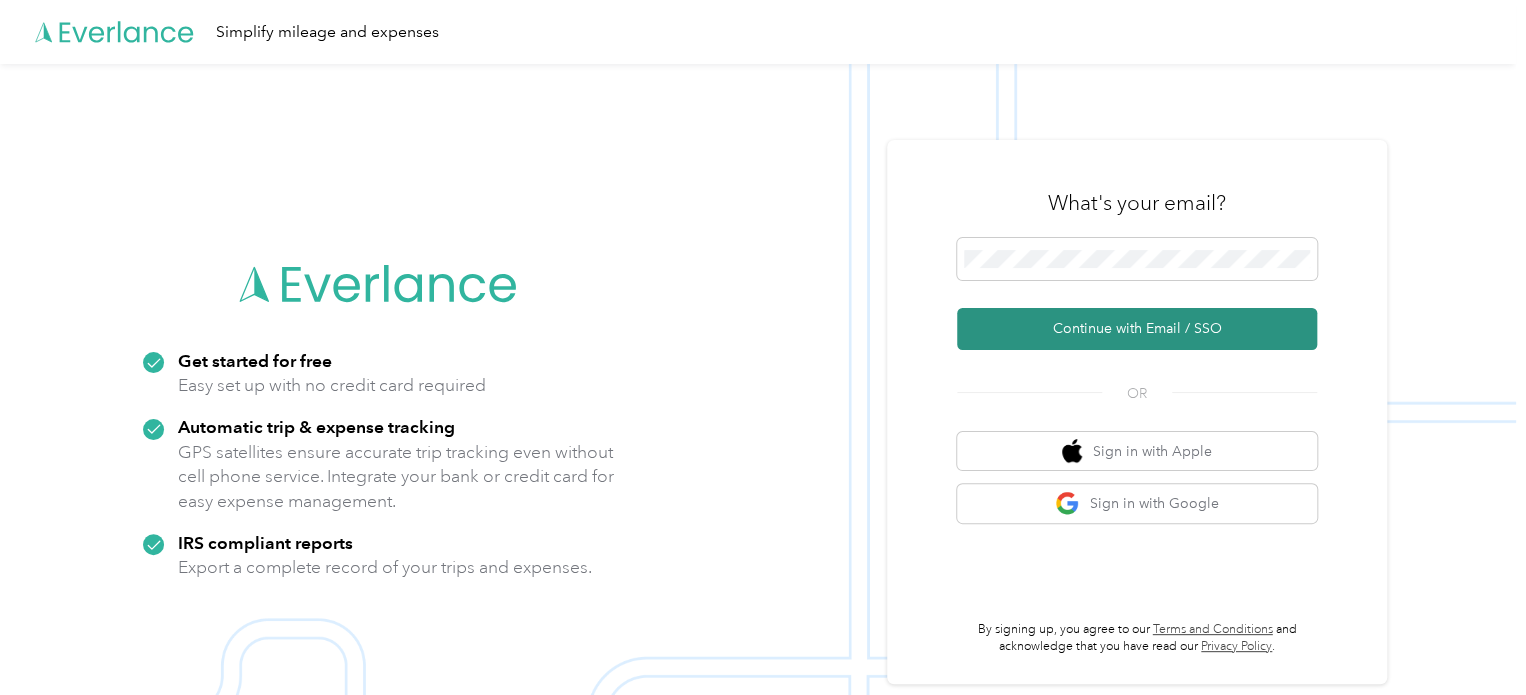 click on "Continue with Email / SSO" at bounding box center (1137, 329) 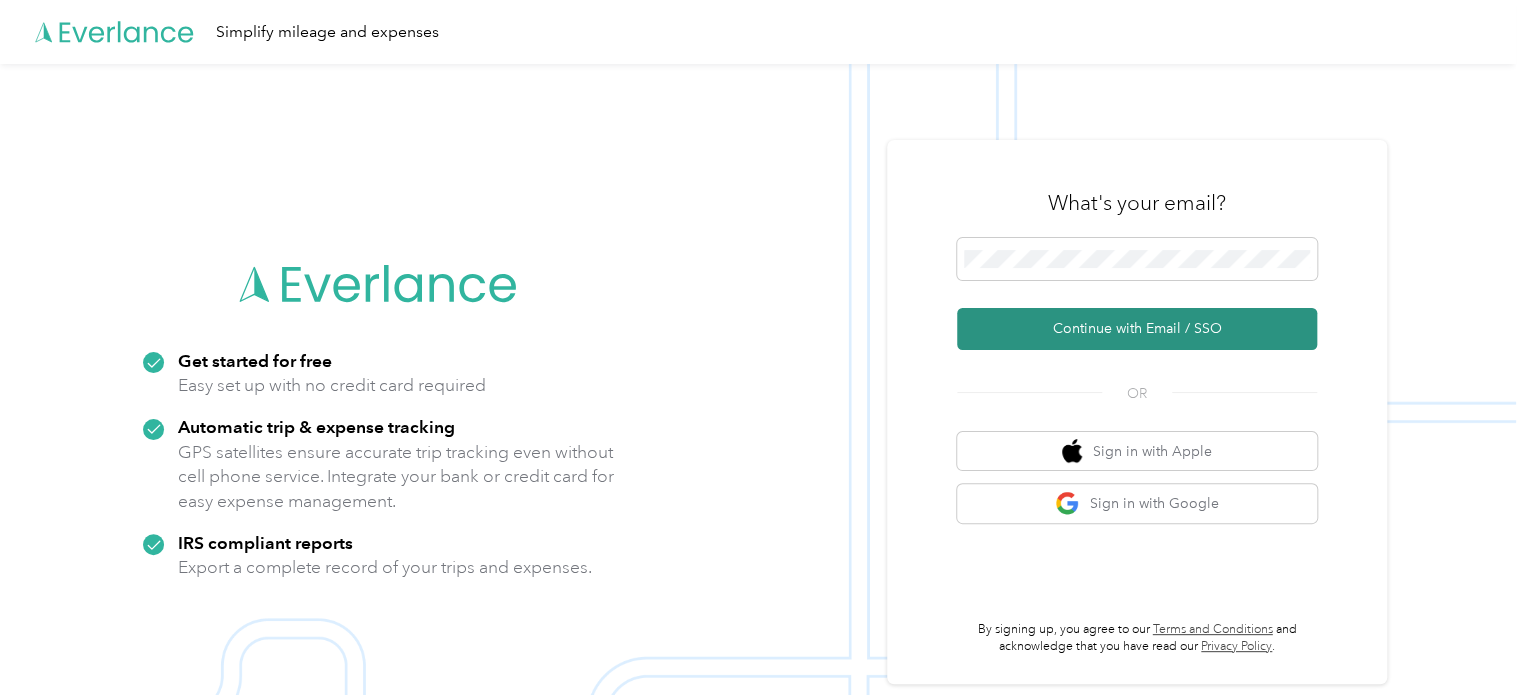 click on "Continue with Email / SSO" at bounding box center (1137, 329) 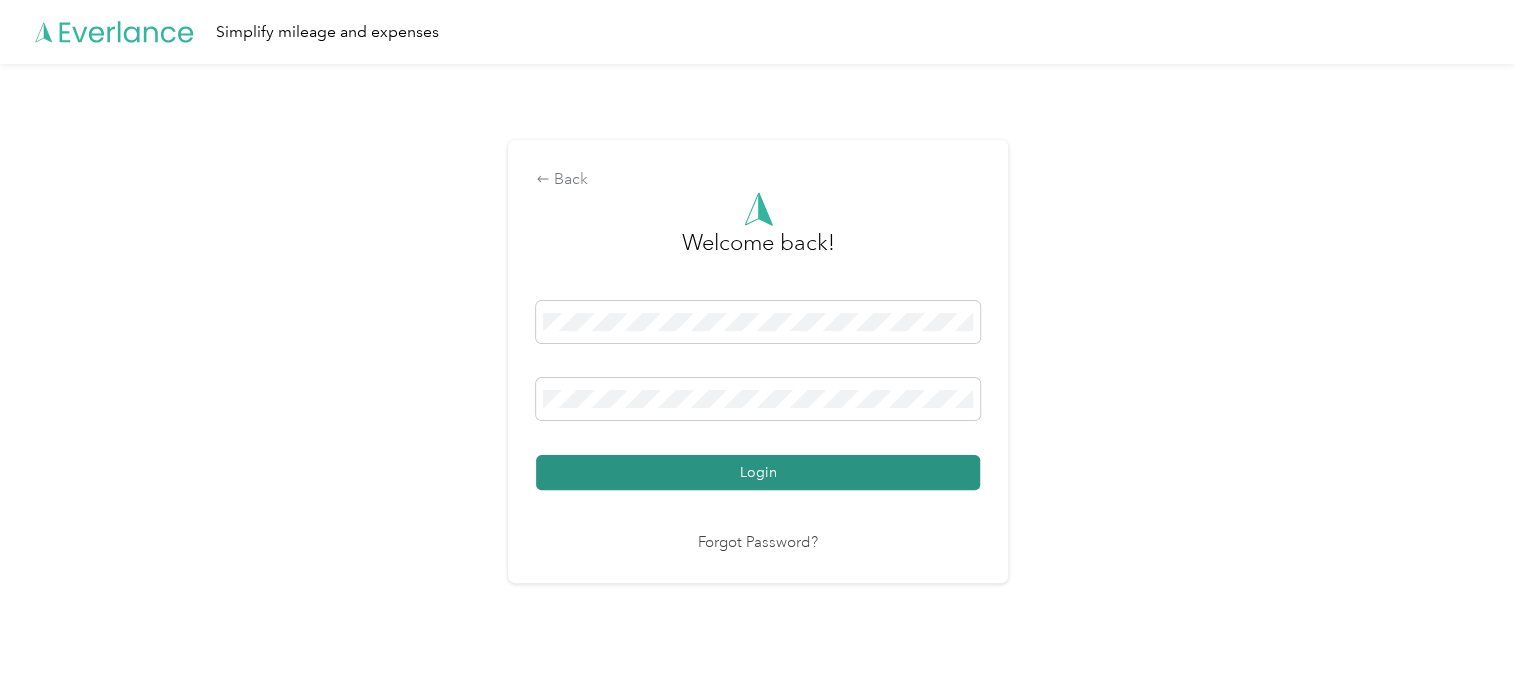 click on "Login" at bounding box center (758, 472) 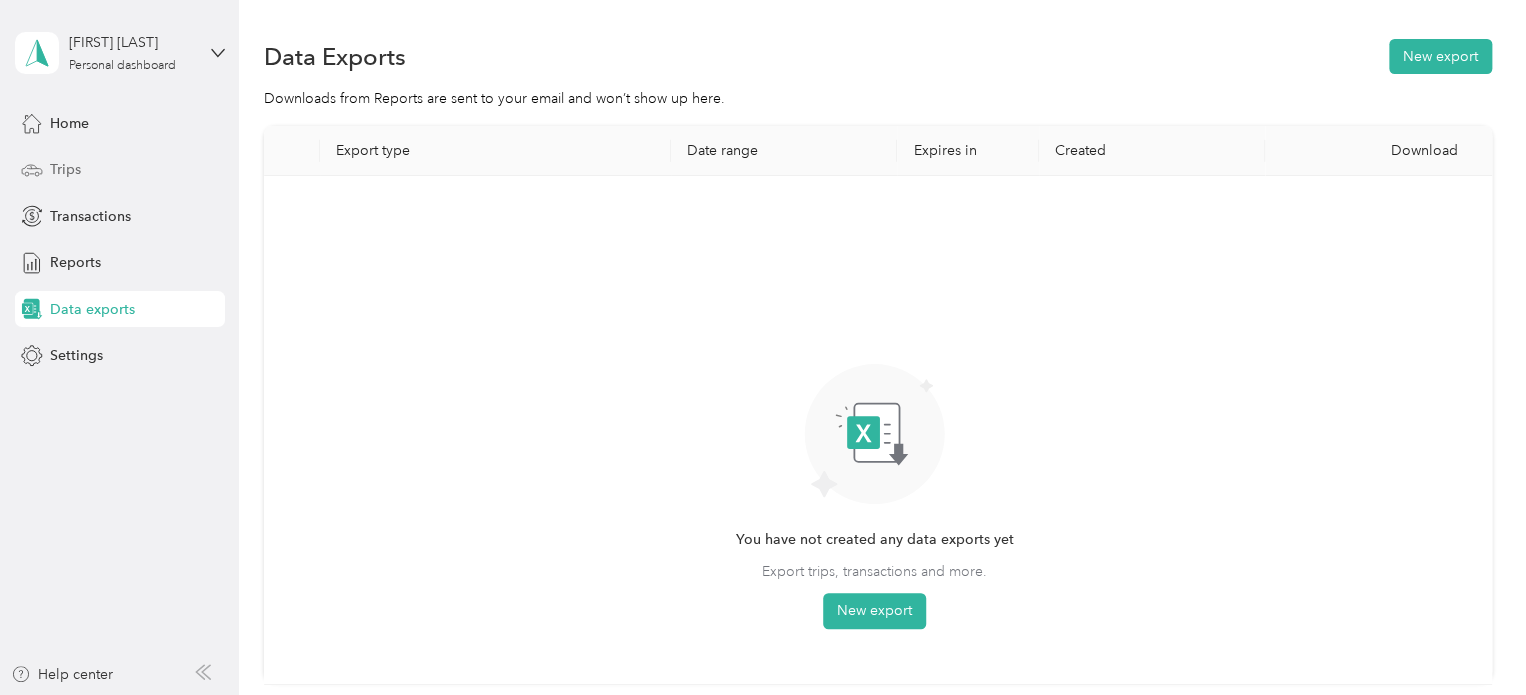 click on "Trips" at bounding box center [120, 170] 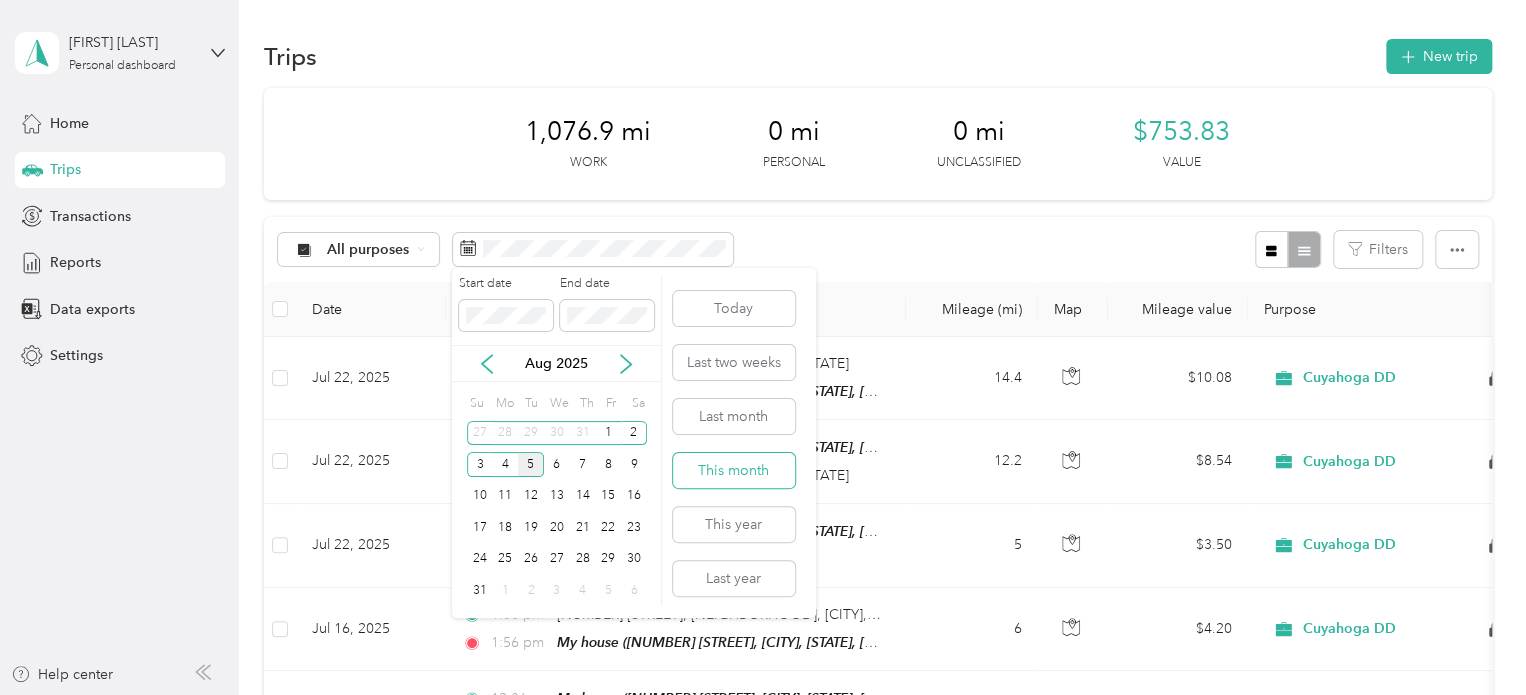 click on "This month" at bounding box center [734, 470] 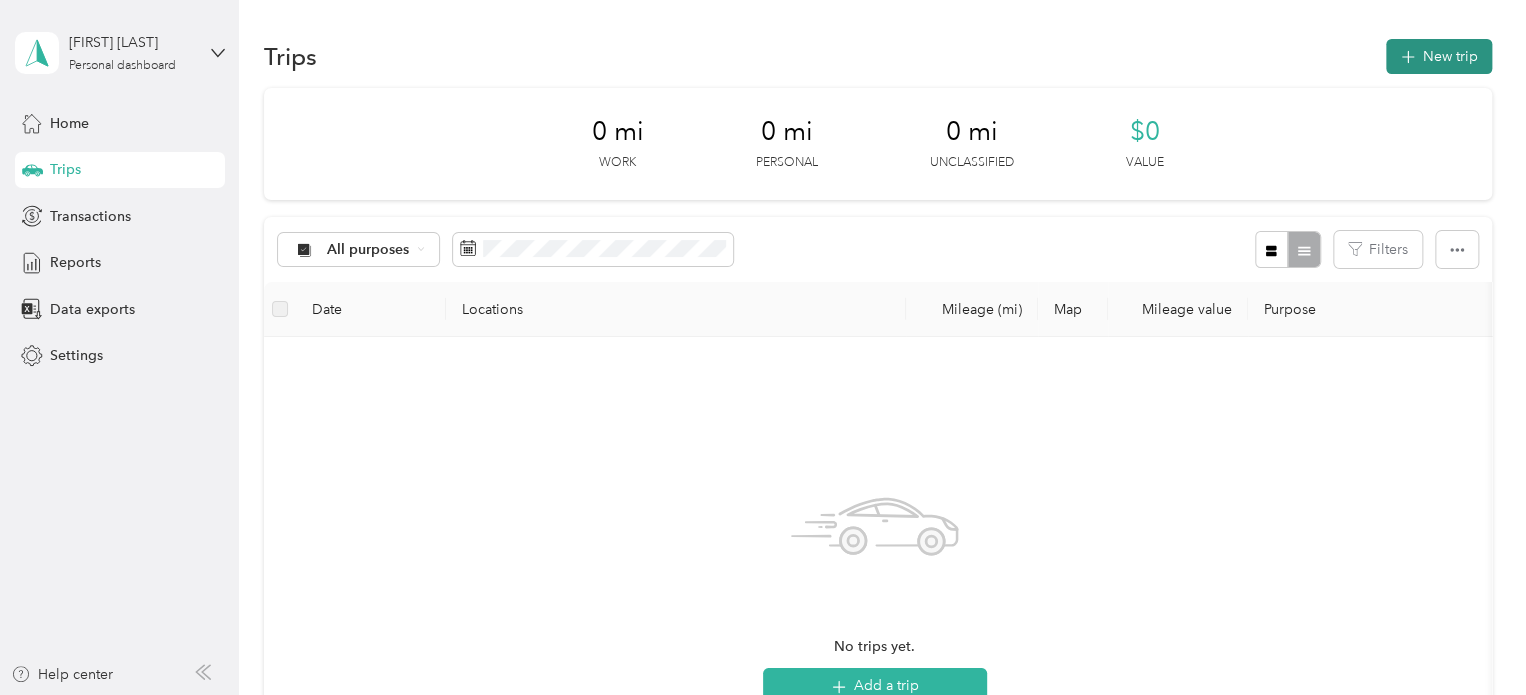 click on "New trip" at bounding box center [1439, 56] 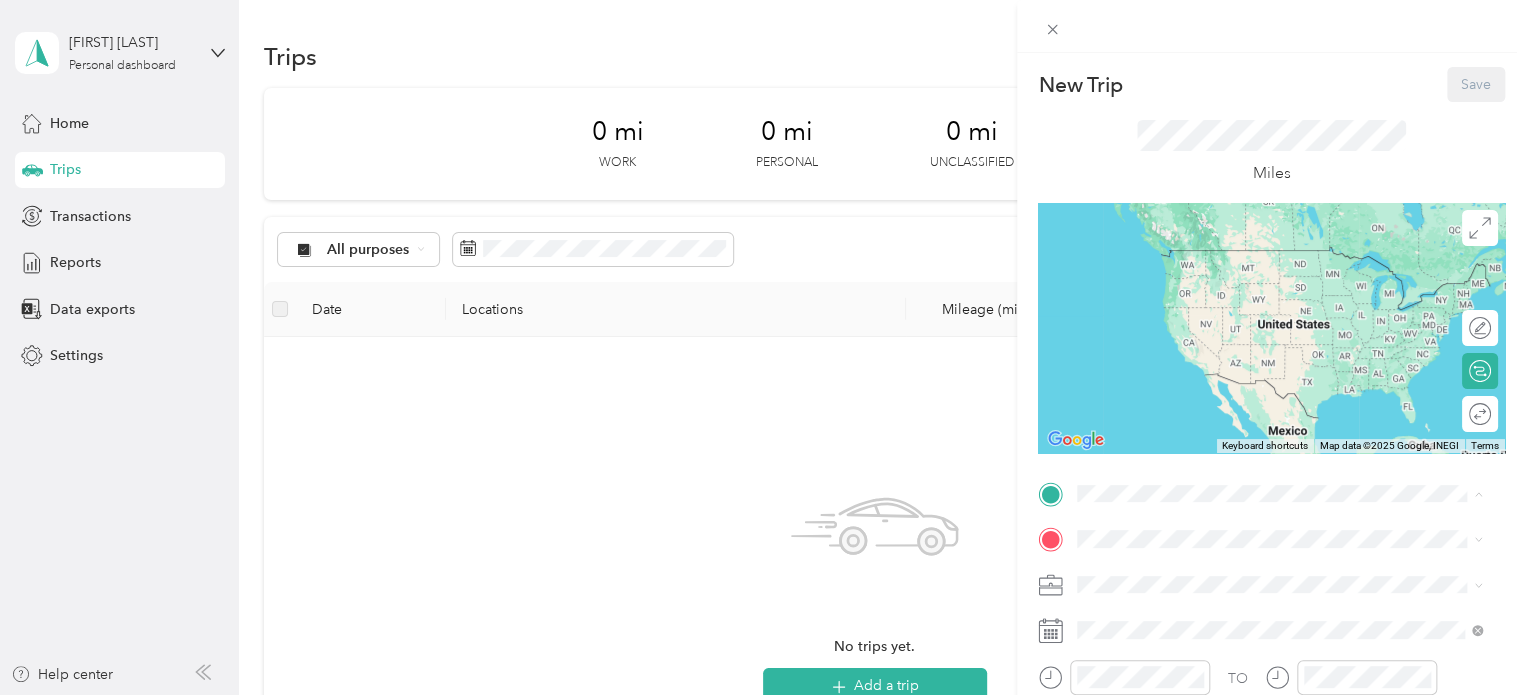 click on "[NUMBER] [STREET], [CITY], [STATE], [COUNTRY] , [POSTAL_CODE], [CITY], [STATE]" at bounding box center (1274, 381) 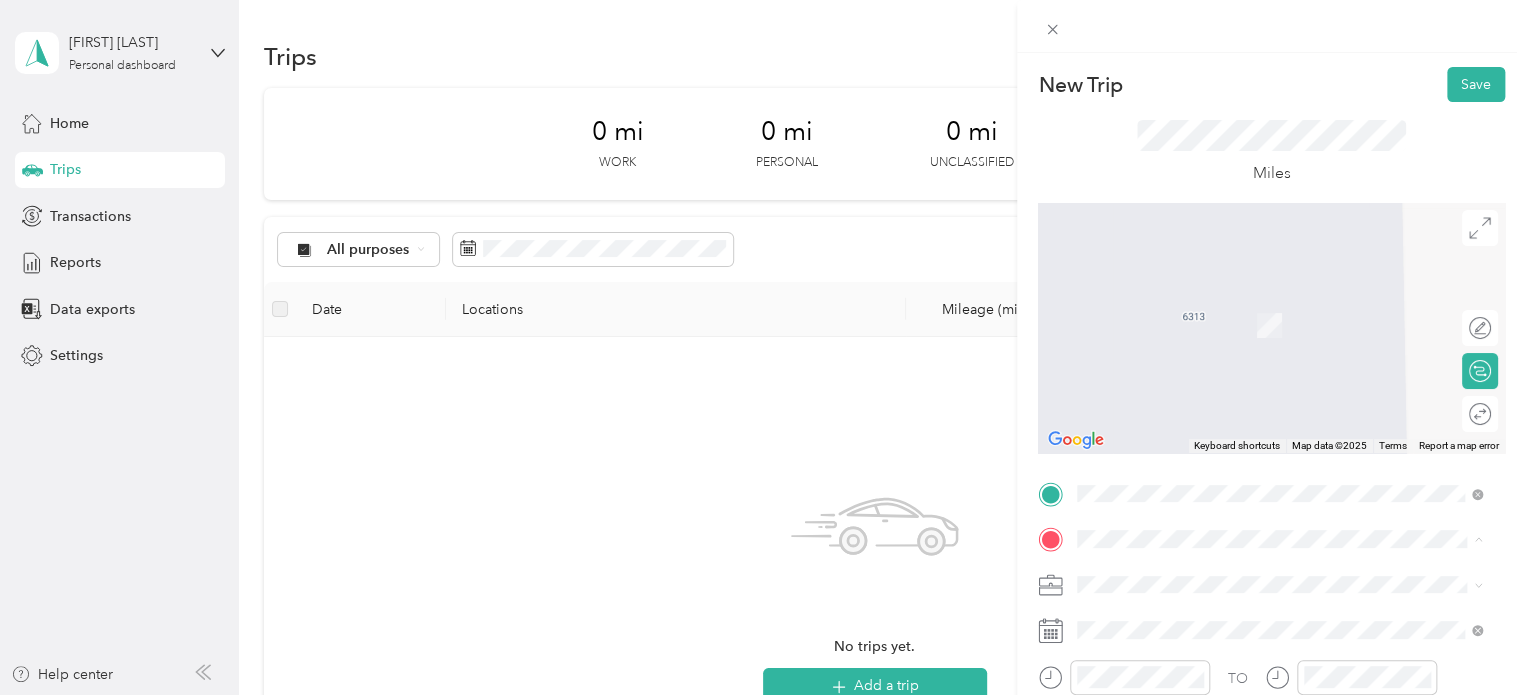 click on "[STREET], [POSTAL_CODE], [CITY], [STATE], [COUNTRY]" at bounding box center (1279, 489) 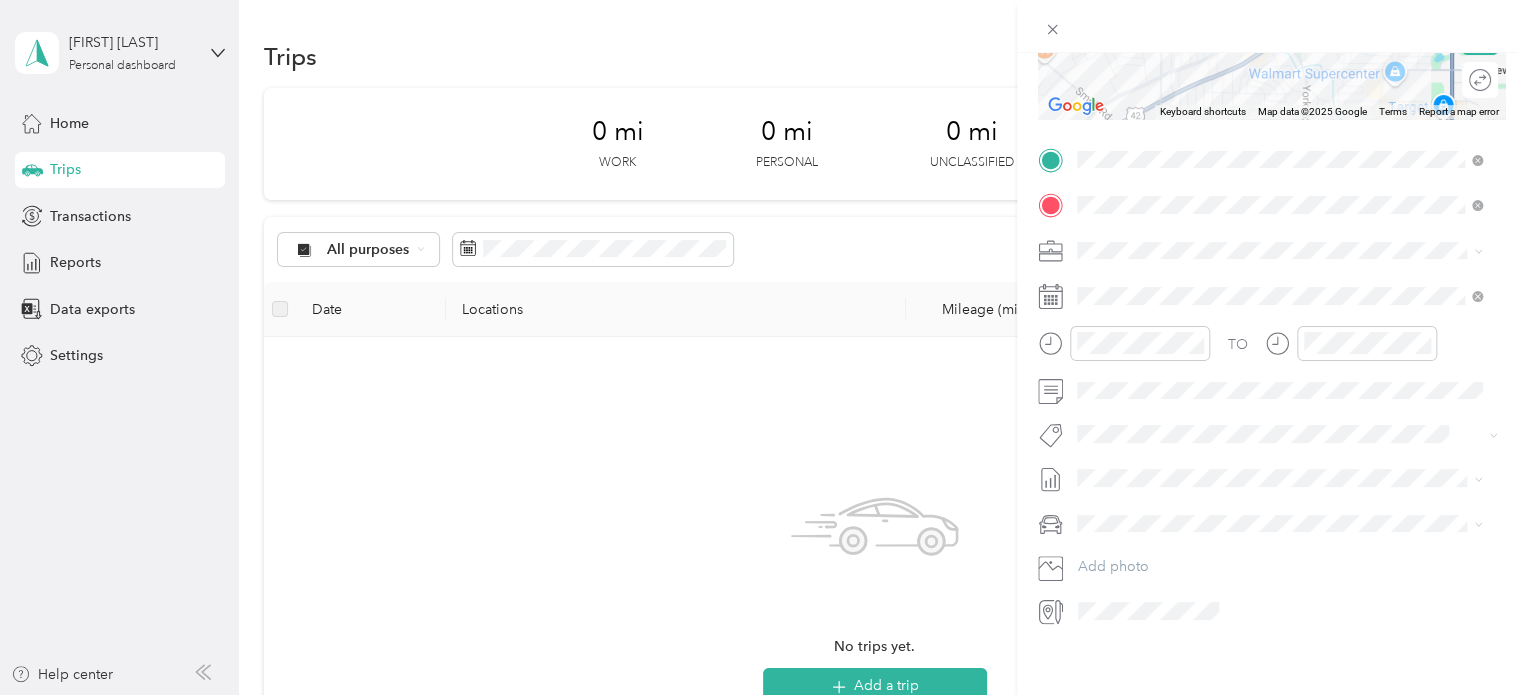 scroll, scrollTop: 353, scrollLeft: 0, axis: vertical 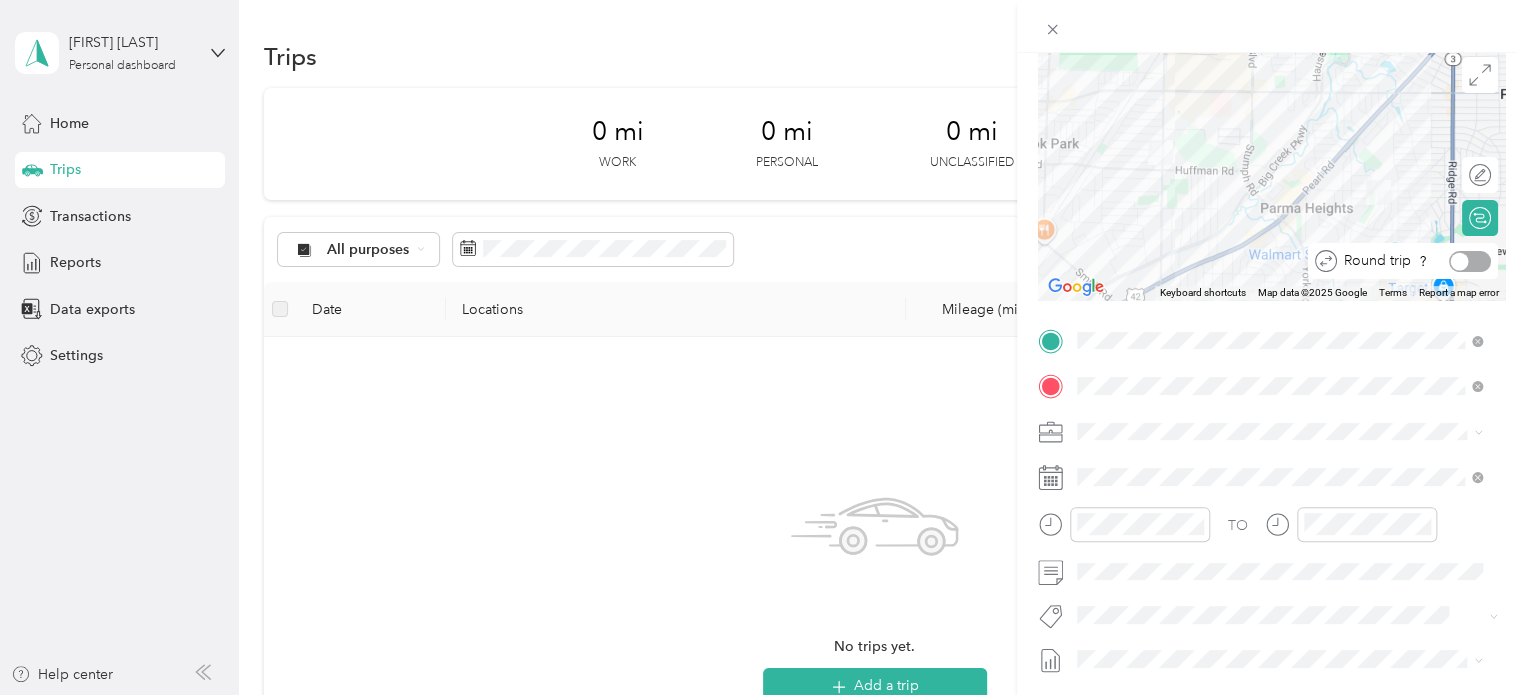 click at bounding box center (1470, 261) 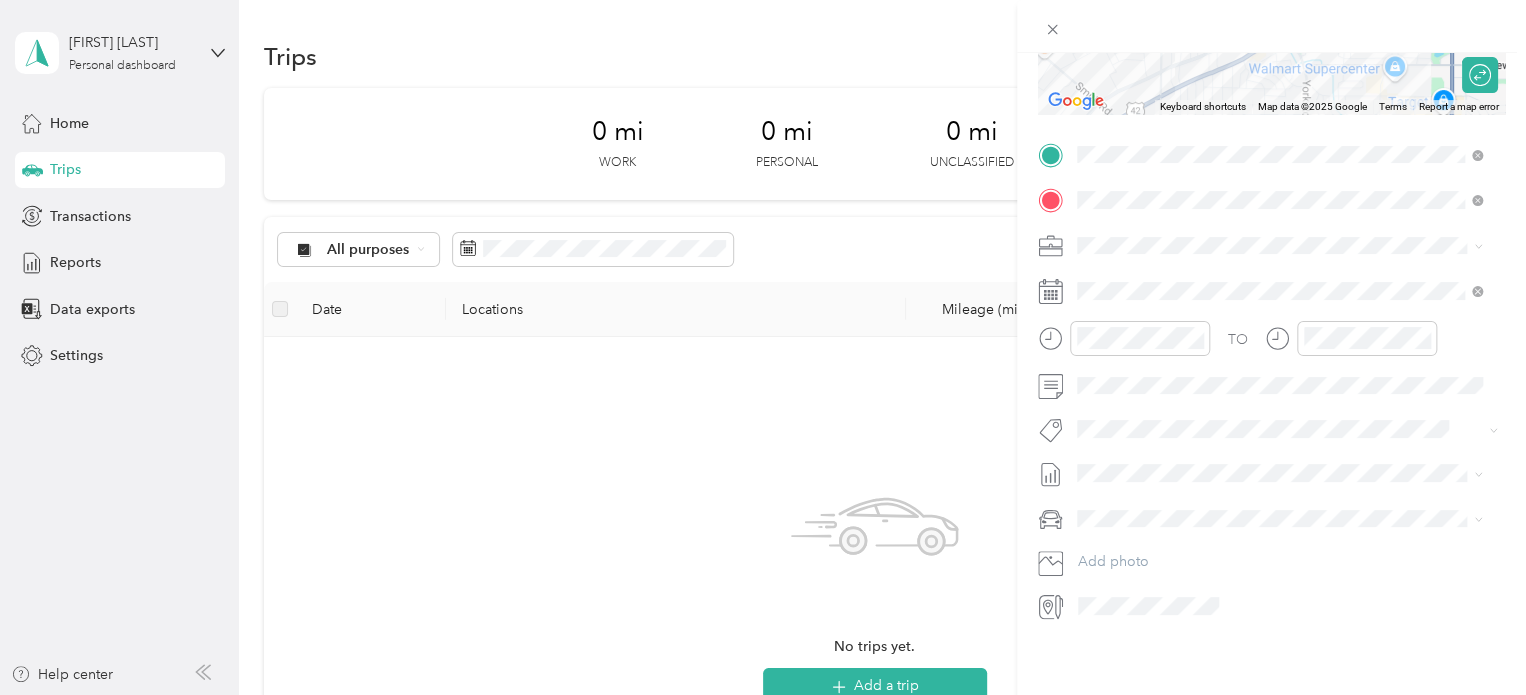 scroll, scrollTop: 0, scrollLeft: 0, axis: both 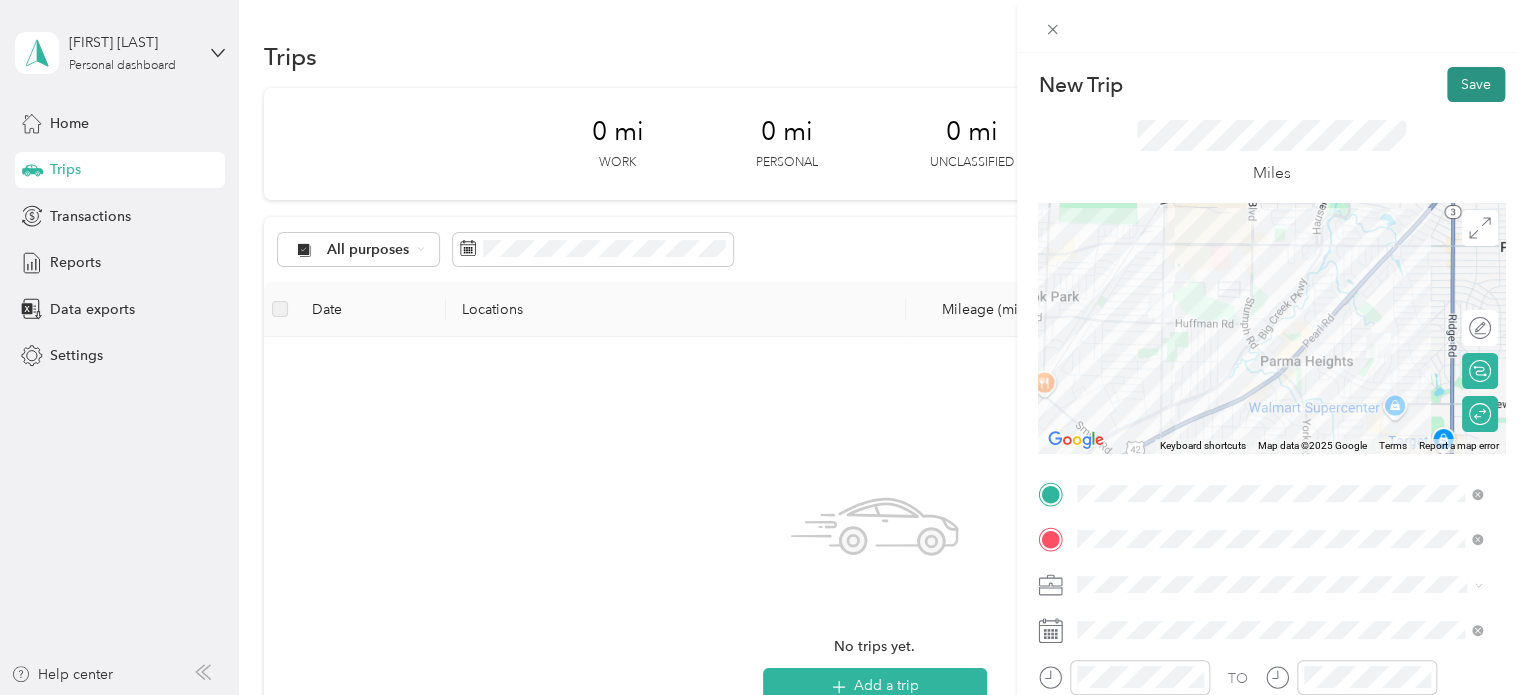 click on "Save" at bounding box center (1476, 84) 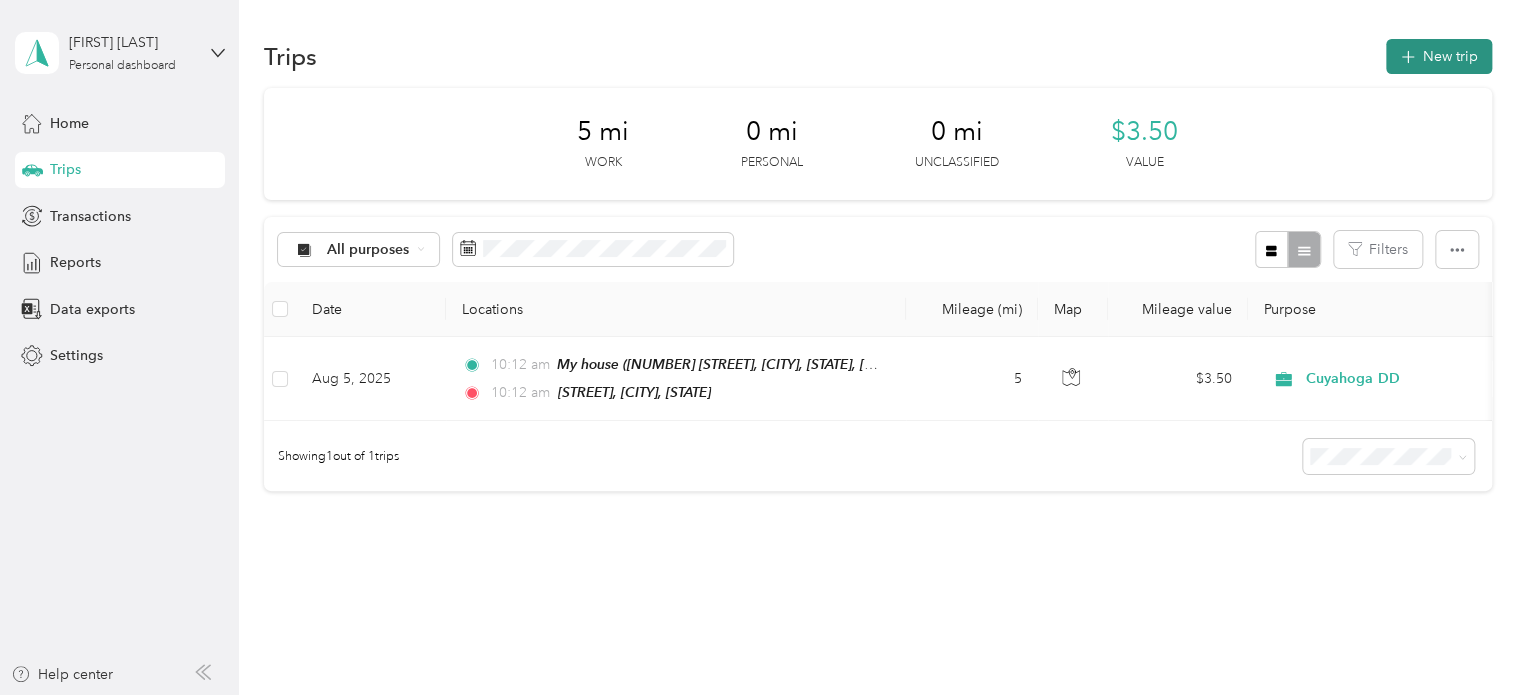 click on "New trip" at bounding box center [1439, 56] 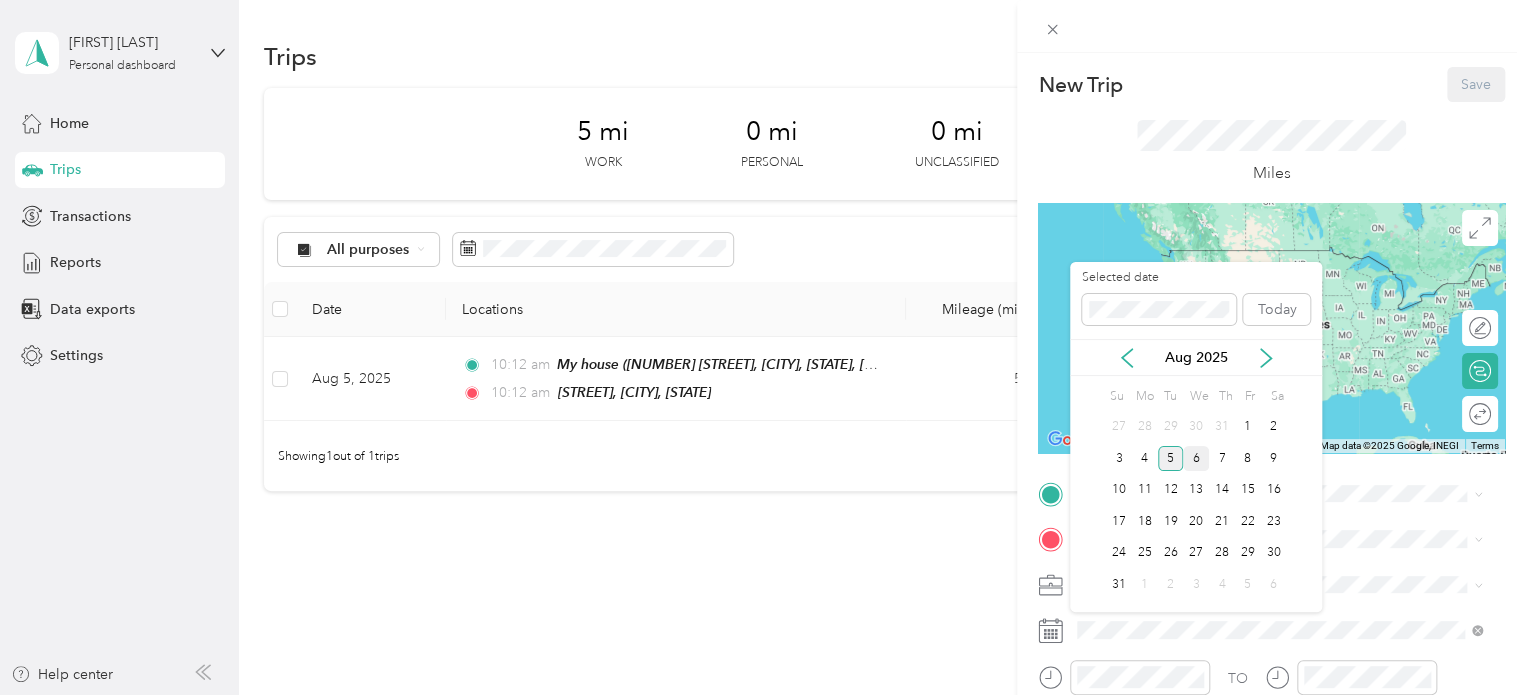 click on "6" at bounding box center [1196, 458] 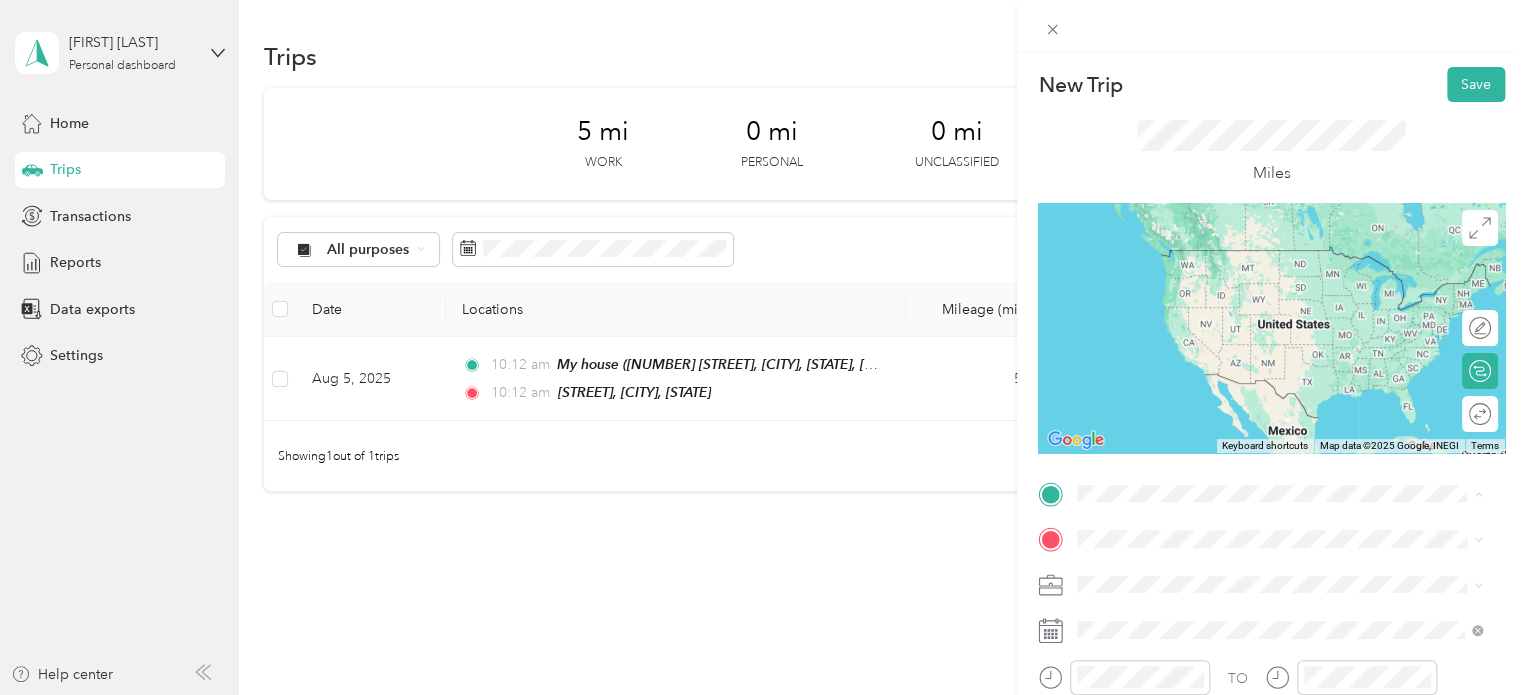 click on "My house  [NUMBER] [STREET], [CITY], [STATE], [COUNTRY] , [POSTAL_CODE], [CITY], [STATE]" at bounding box center [1295, 370] 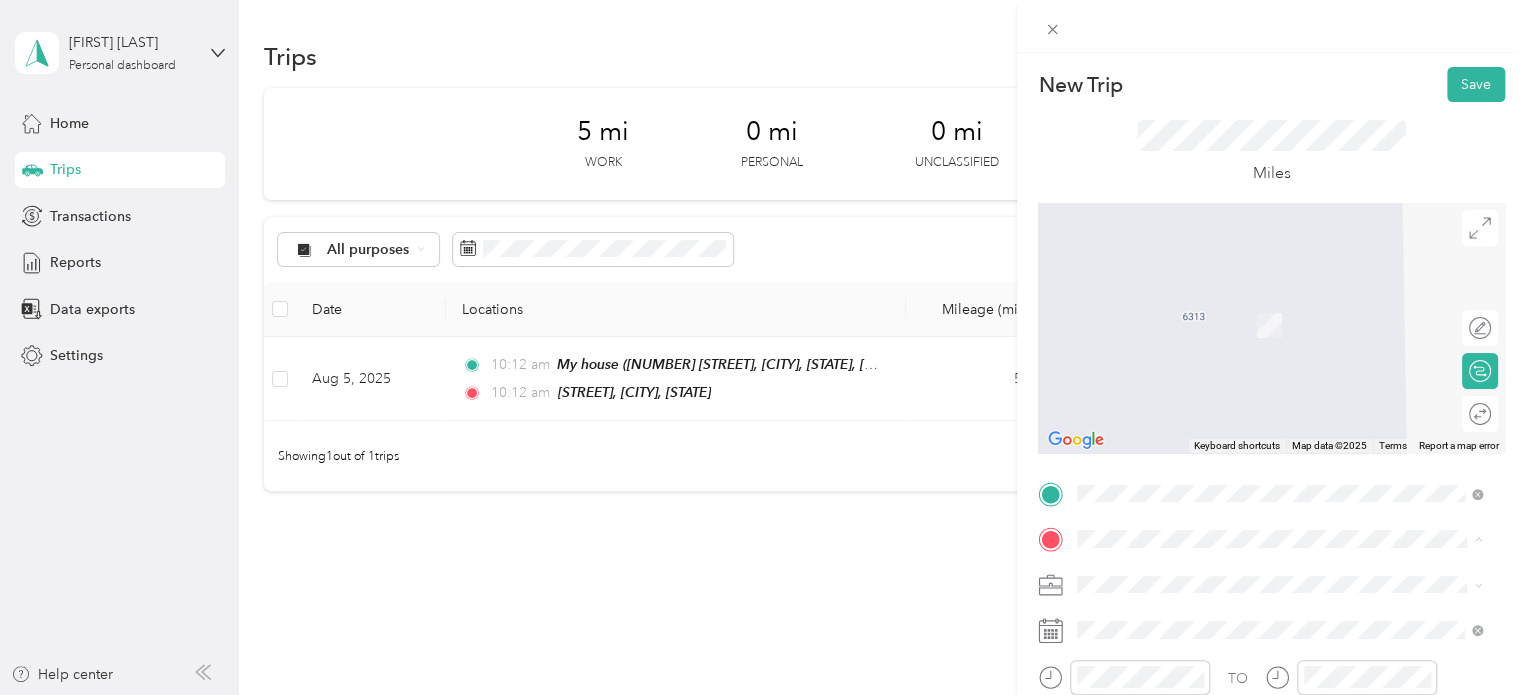 click on "[STREET], [POSTAL_CODE], [CITY], [STATE], [COUNTRY]" at bounding box center [1293, 500] 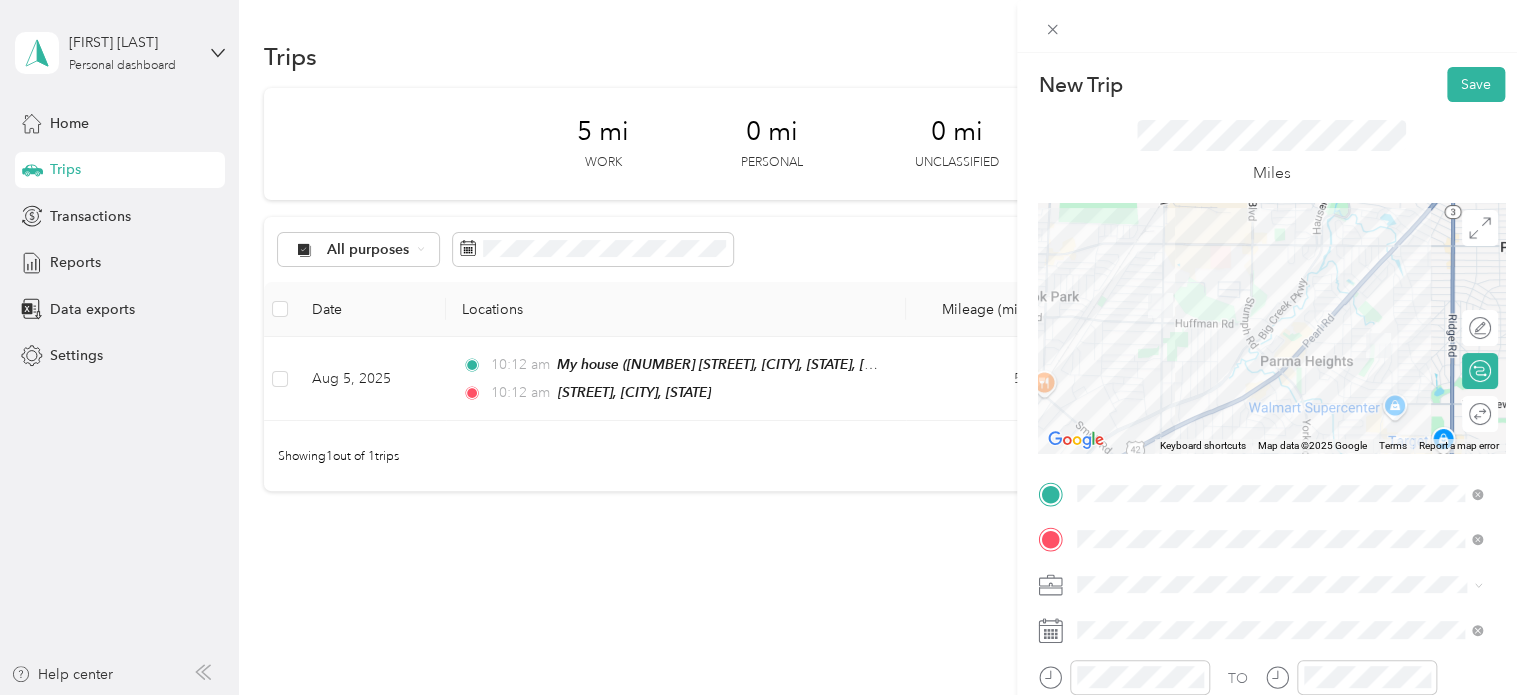 click on "Round trip" at bounding box center (1480, 414) 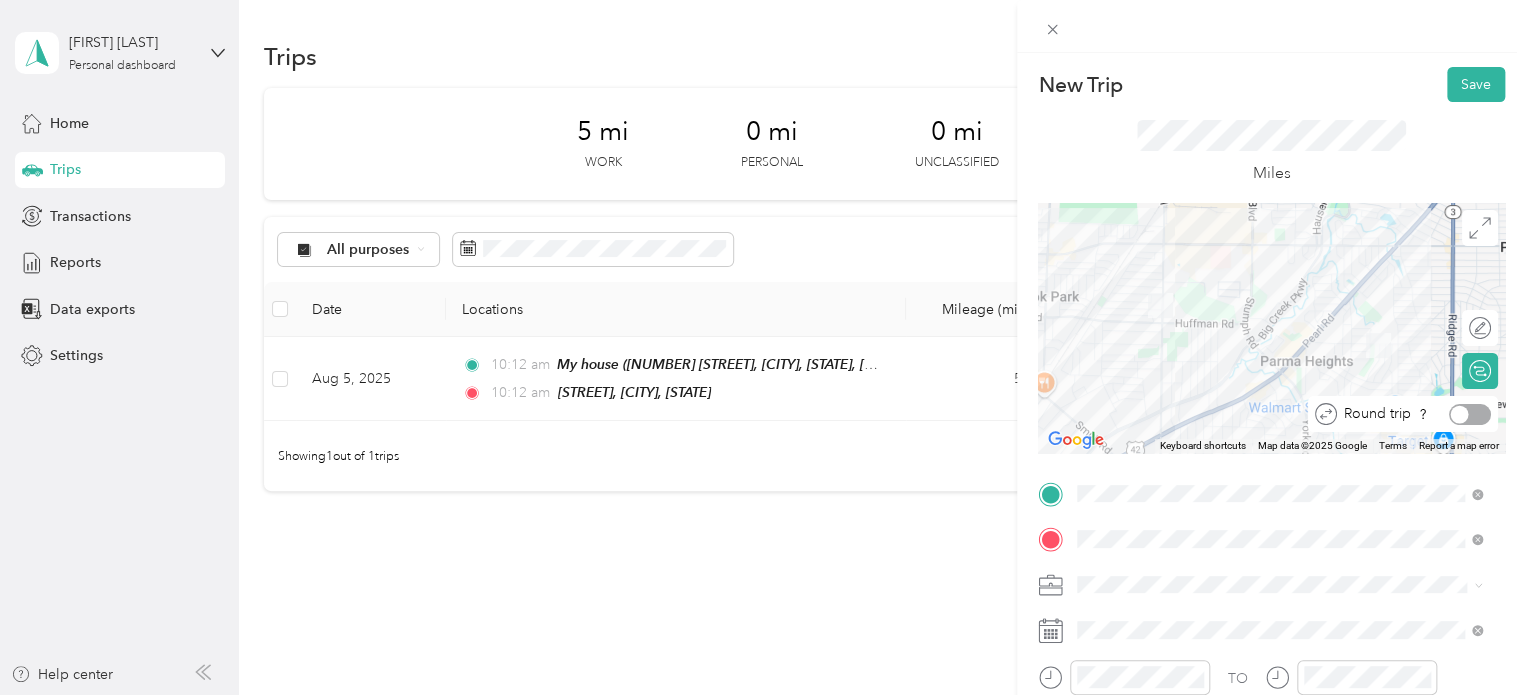 click at bounding box center [1460, 414] 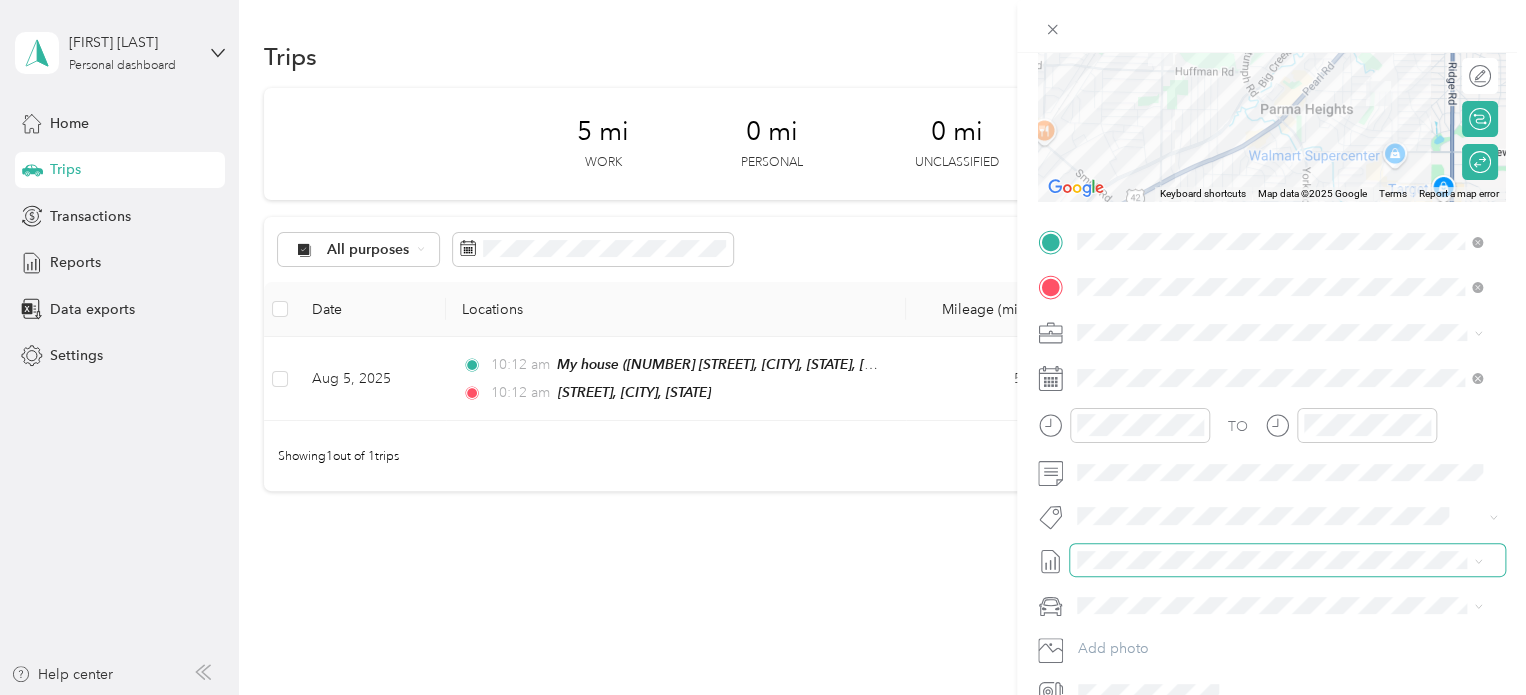 scroll, scrollTop: 300, scrollLeft: 0, axis: vertical 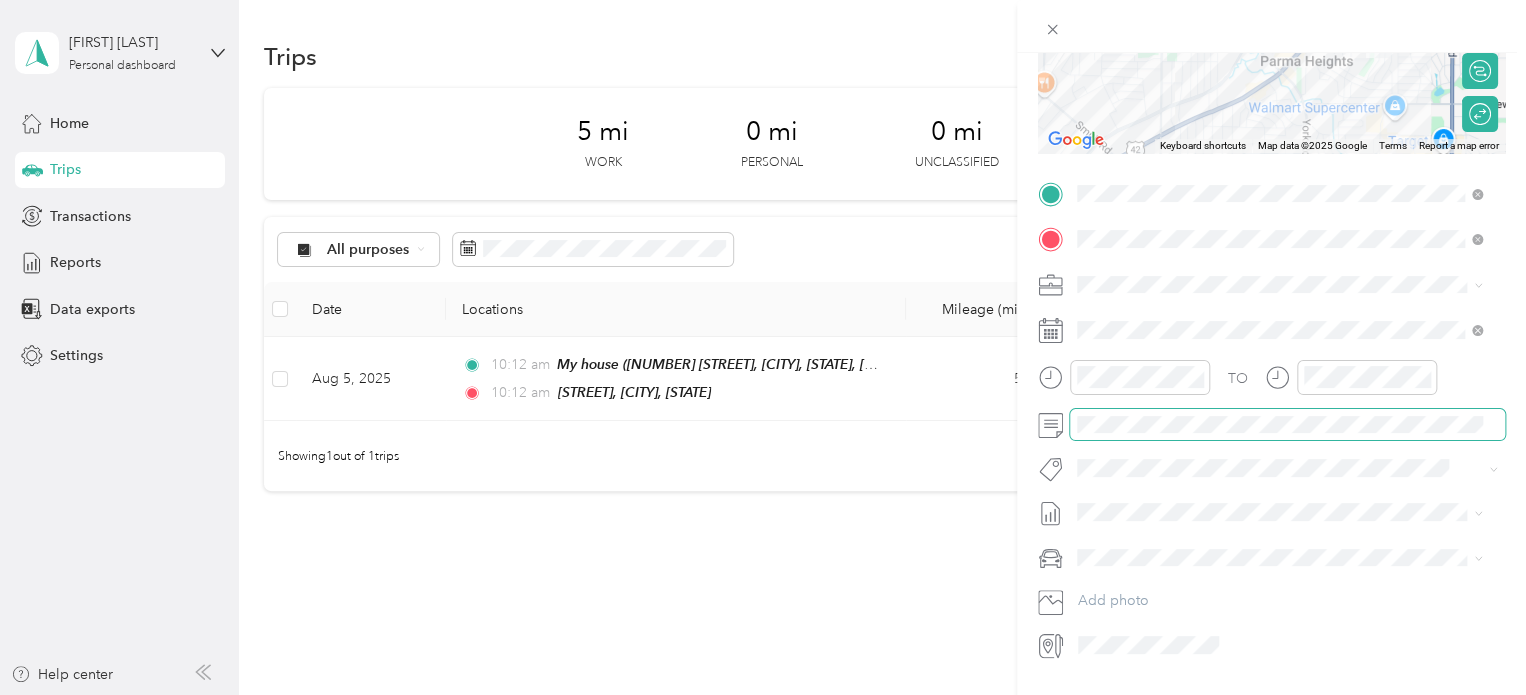 click at bounding box center (1287, 425) 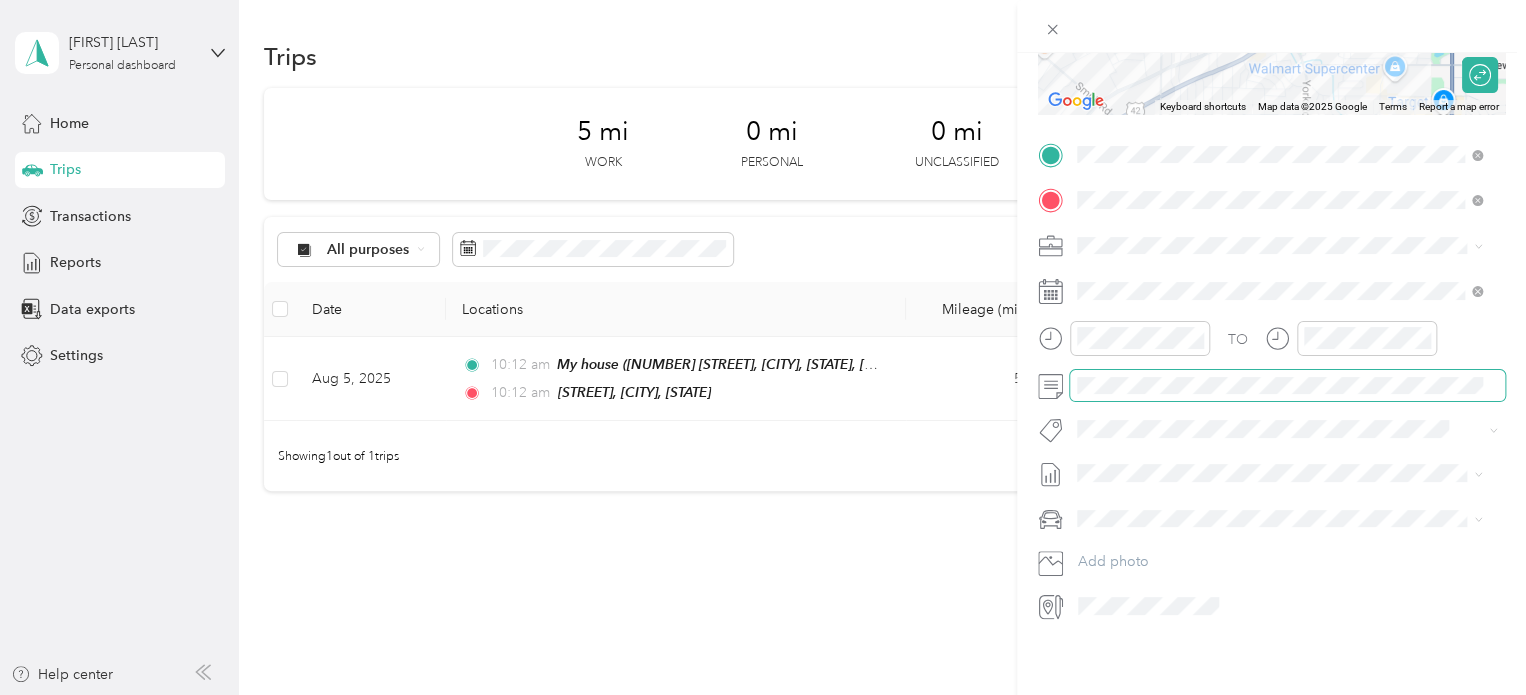 scroll, scrollTop: 0, scrollLeft: 0, axis: both 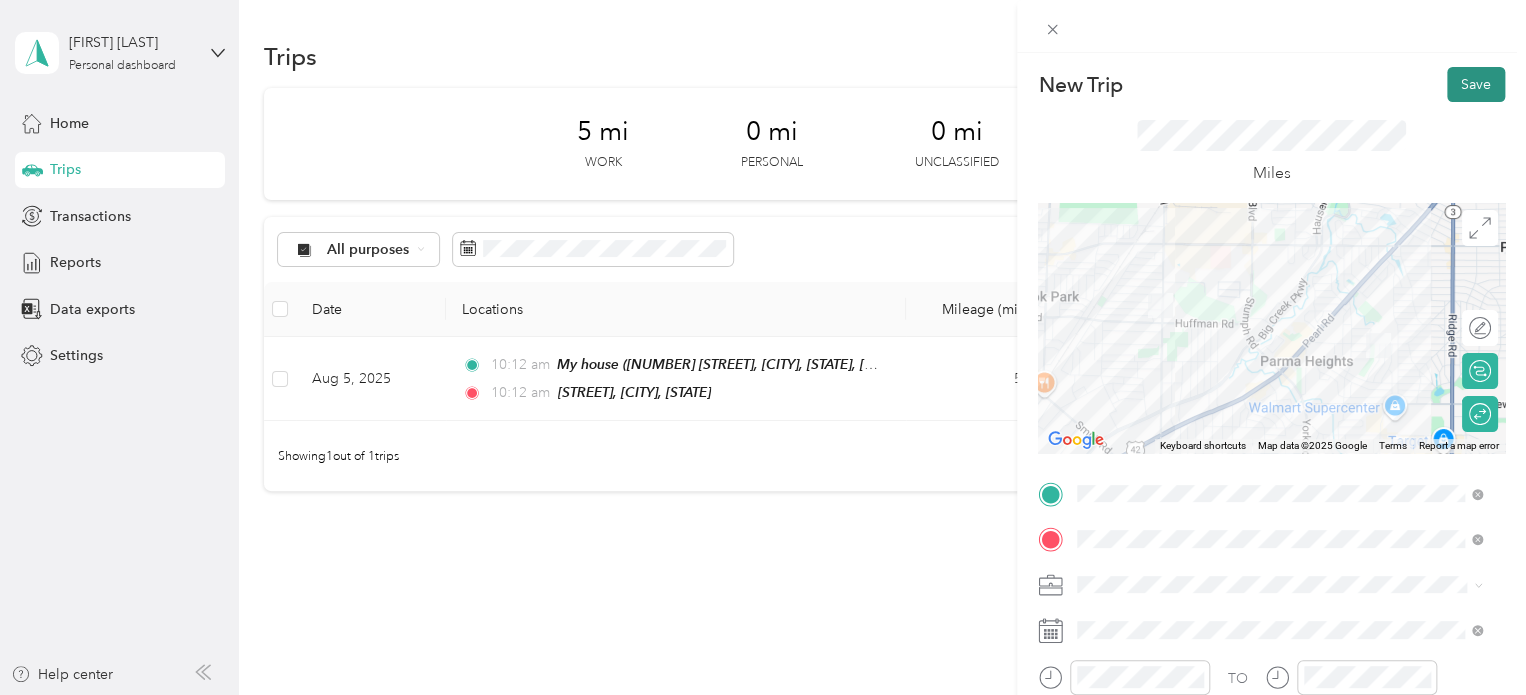 click on "Save" at bounding box center (1476, 84) 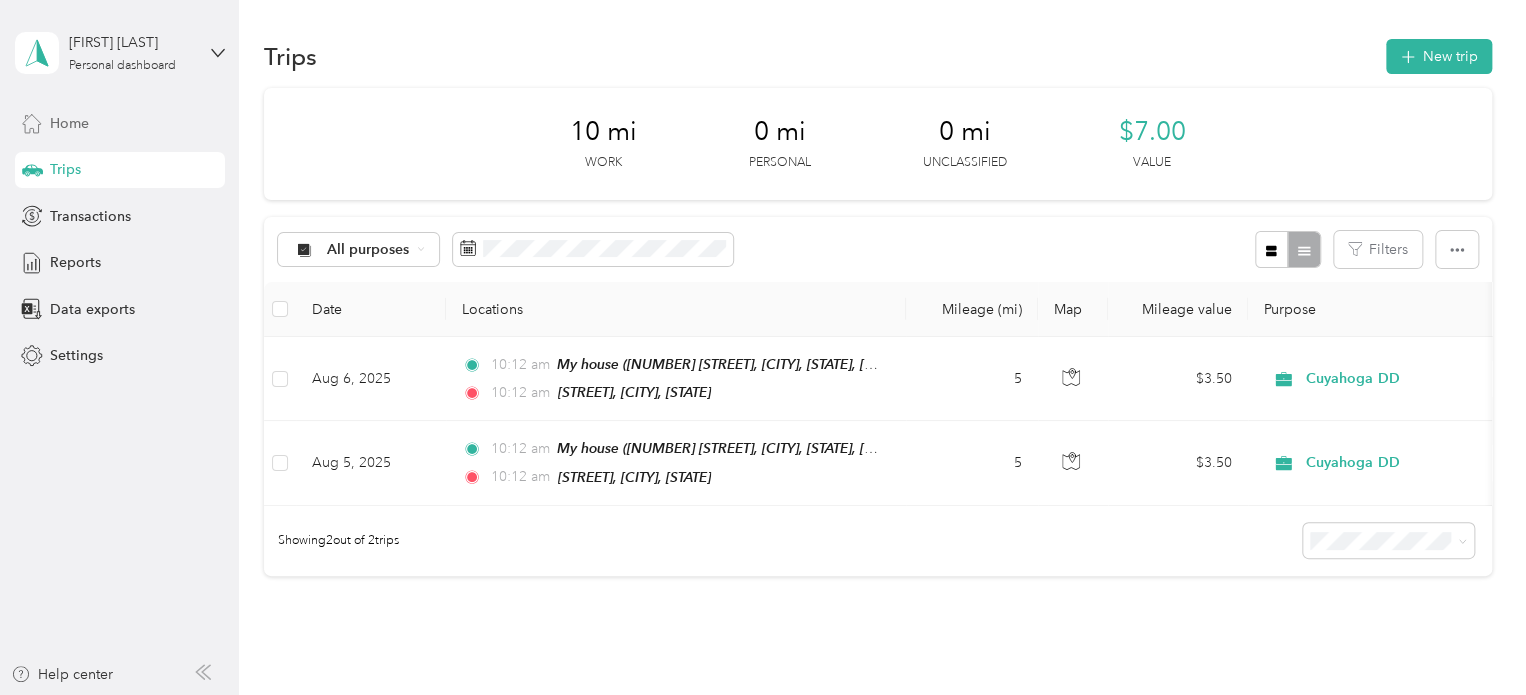 click on "Home" at bounding box center (69, 123) 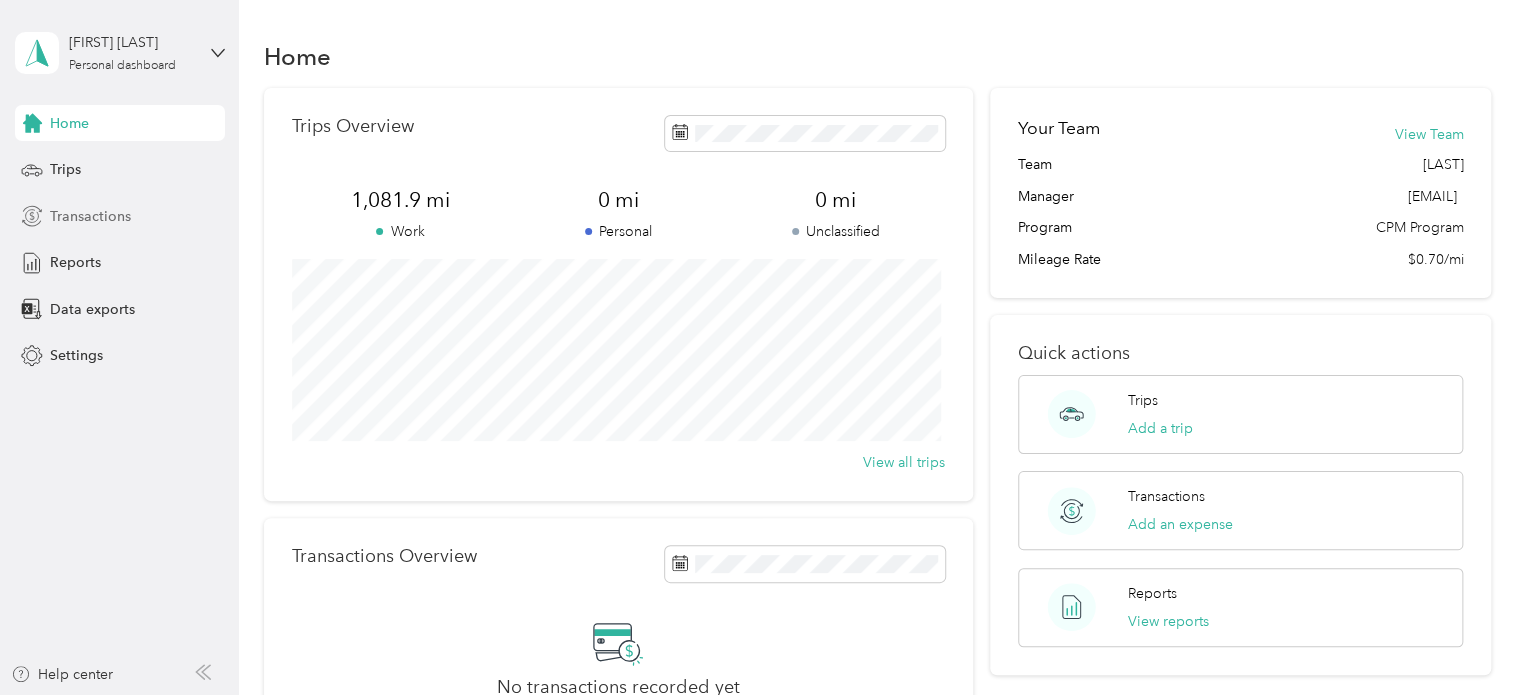 click on "Transactions" at bounding box center (90, 216) 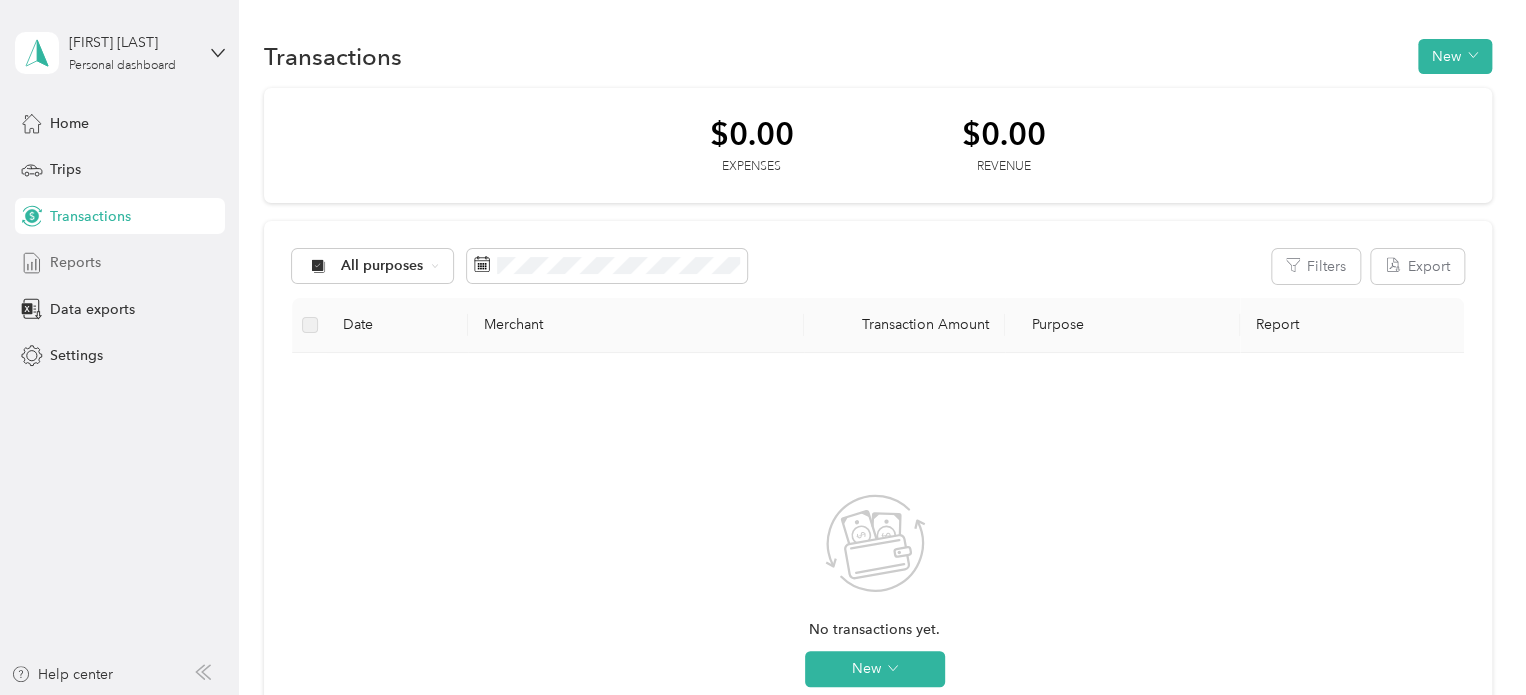 click on "Reports" at bounding box center [120, 263] 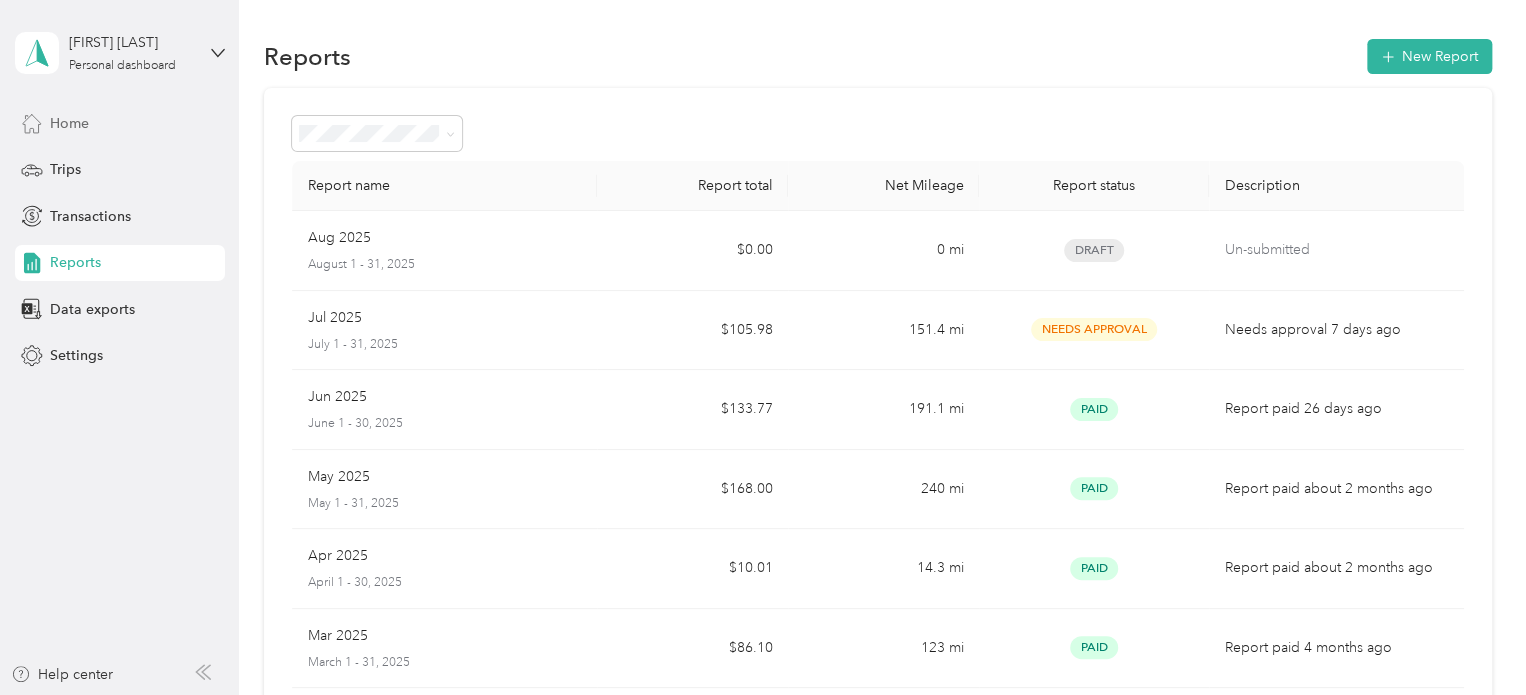 click on "Home" at bounding box center (69, 123) 